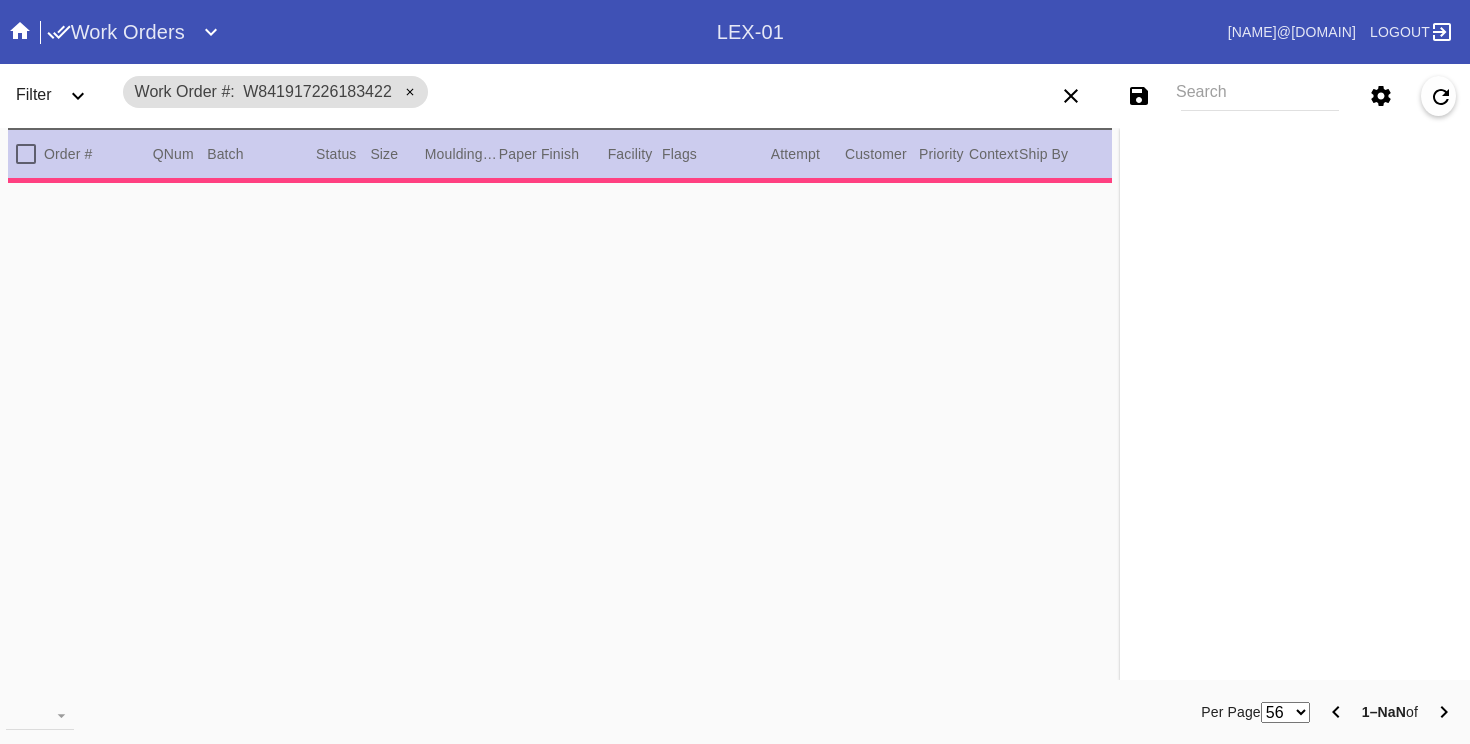 scroll, scrollTop: 0, scrollLeft: 0, axis: both 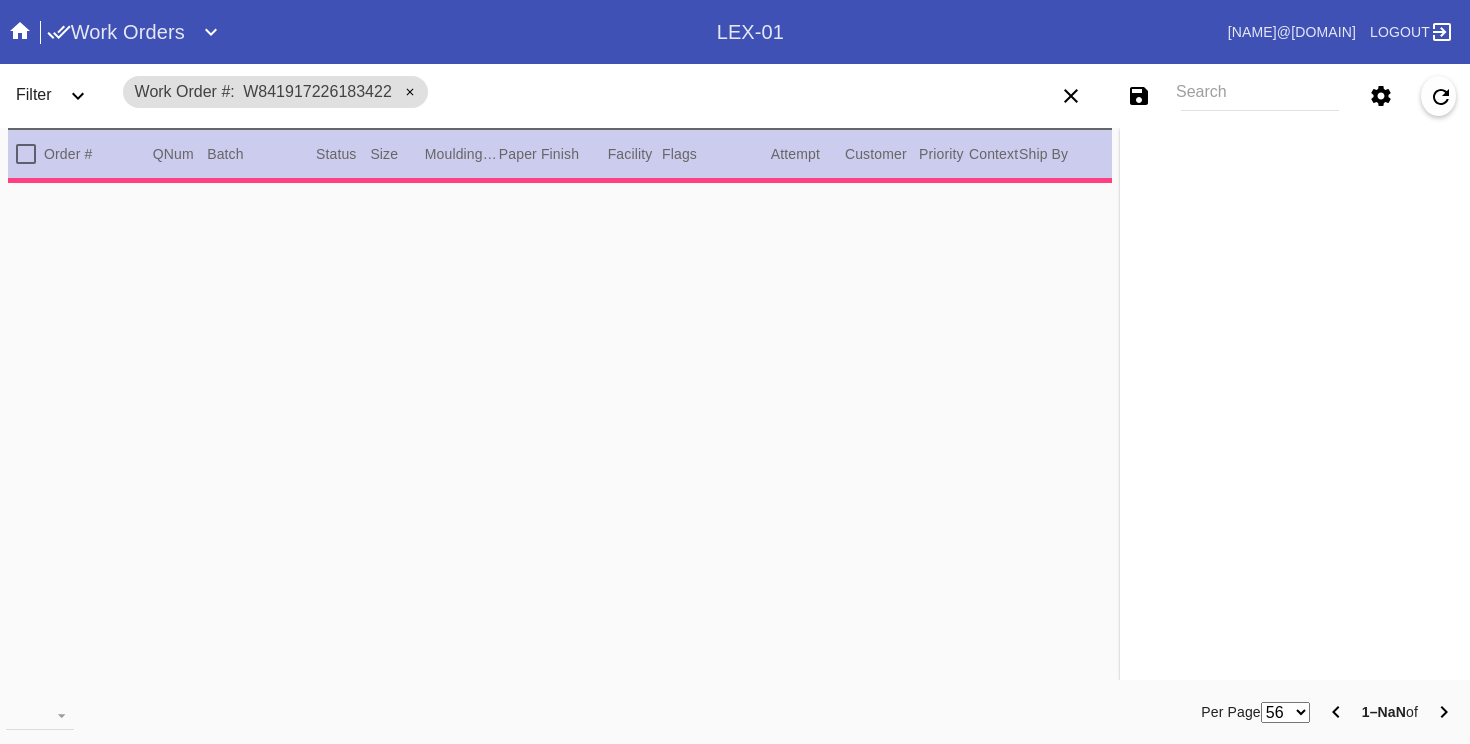 type on "1.5" 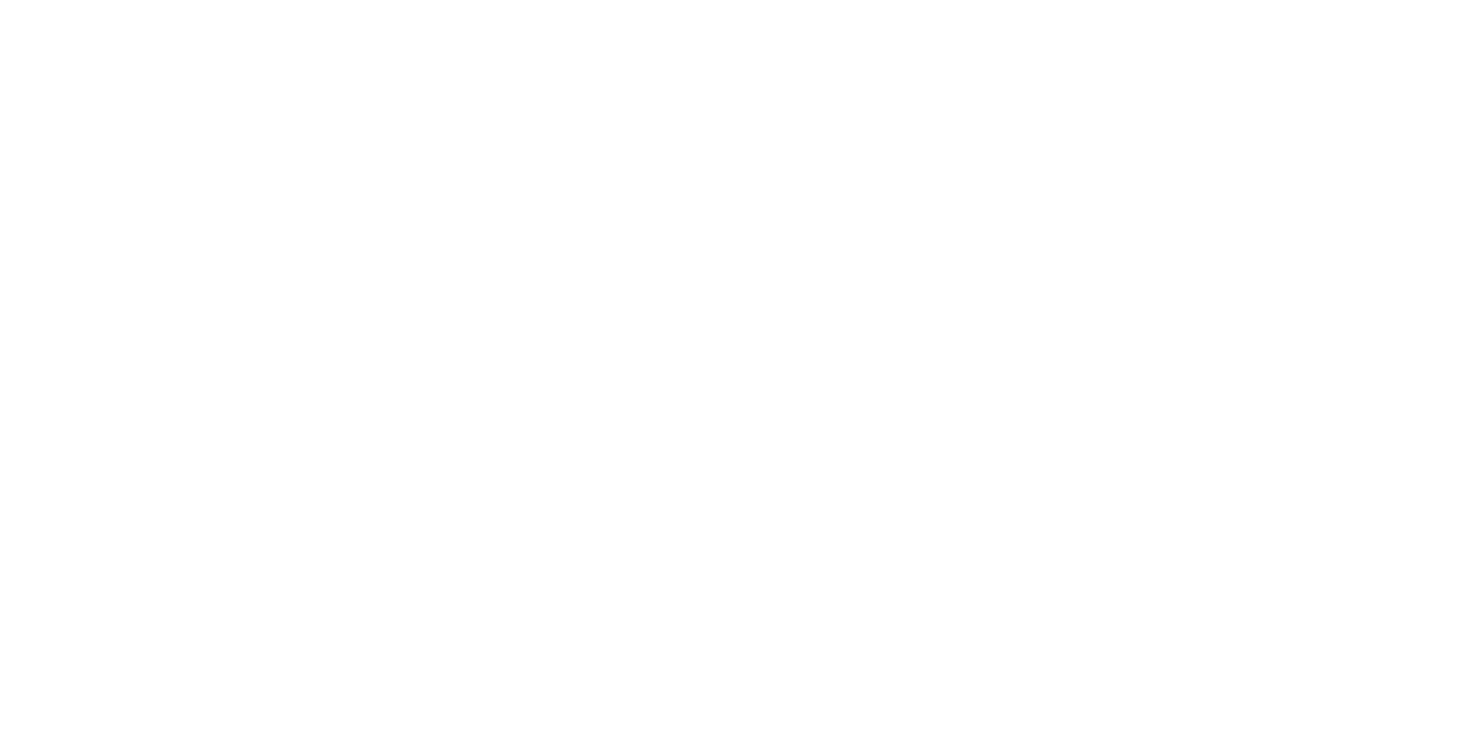 scroll, scrollTop: 0, scrollLeft: 0, axis: both 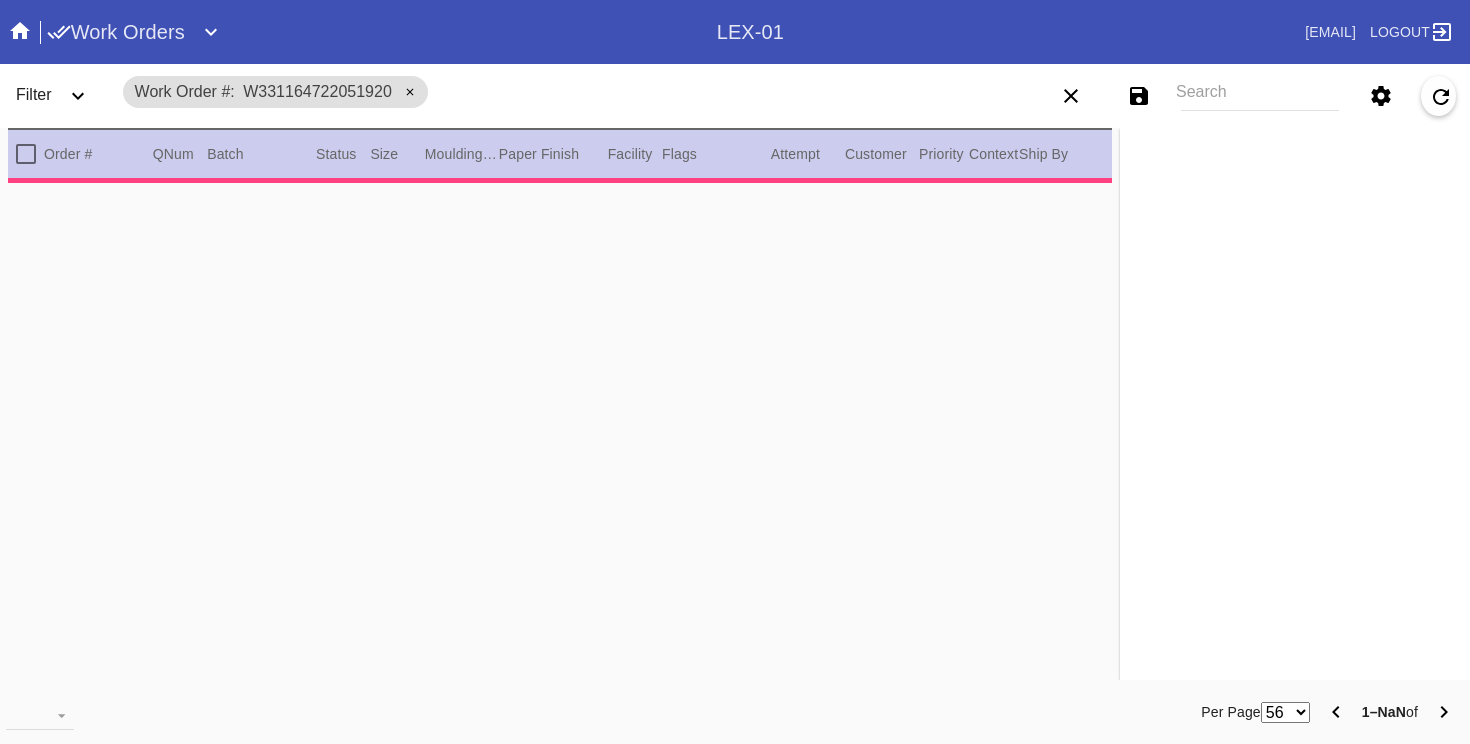 type on "0.0" 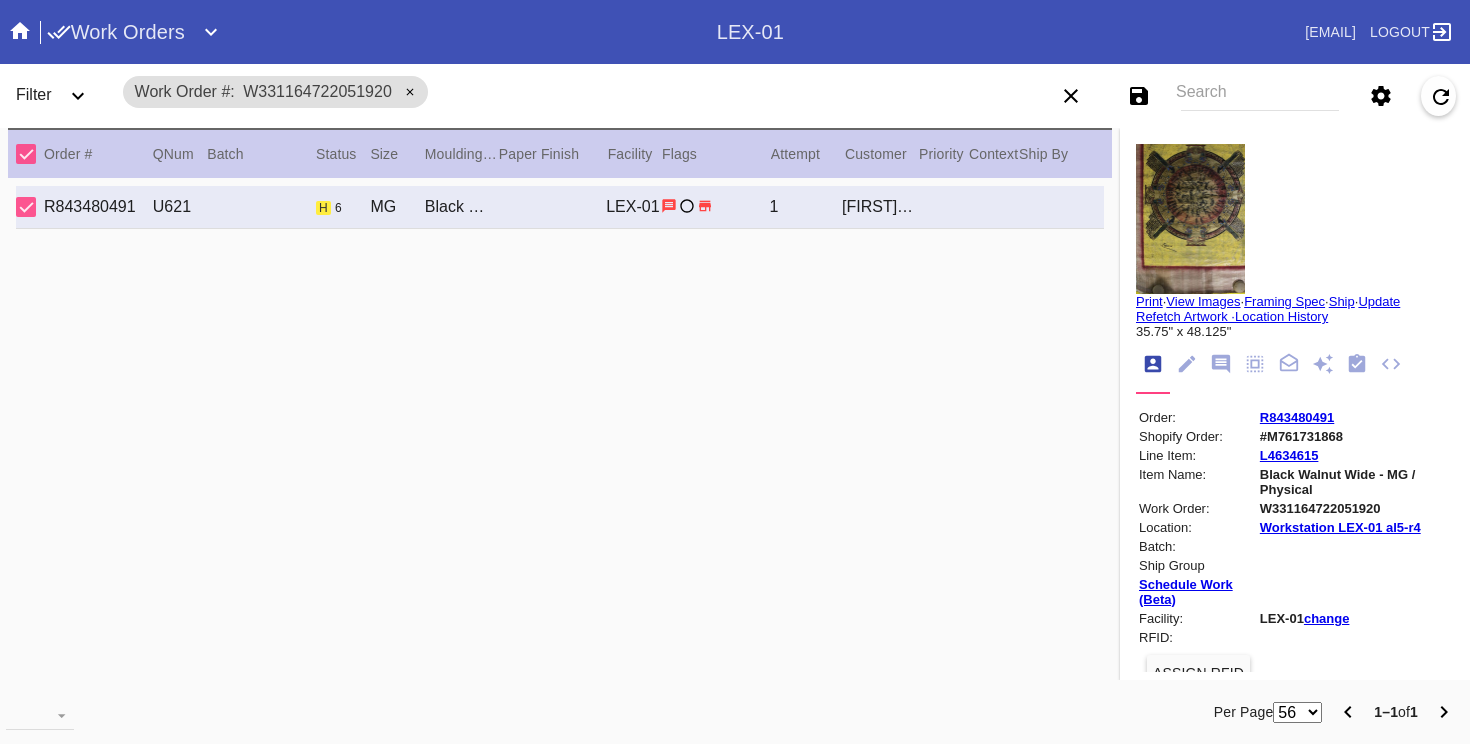 drag, startPoint x: 1261, startPoint y: 634, endPoint x: 1306, endPoint y: 636, distance: 45.044422 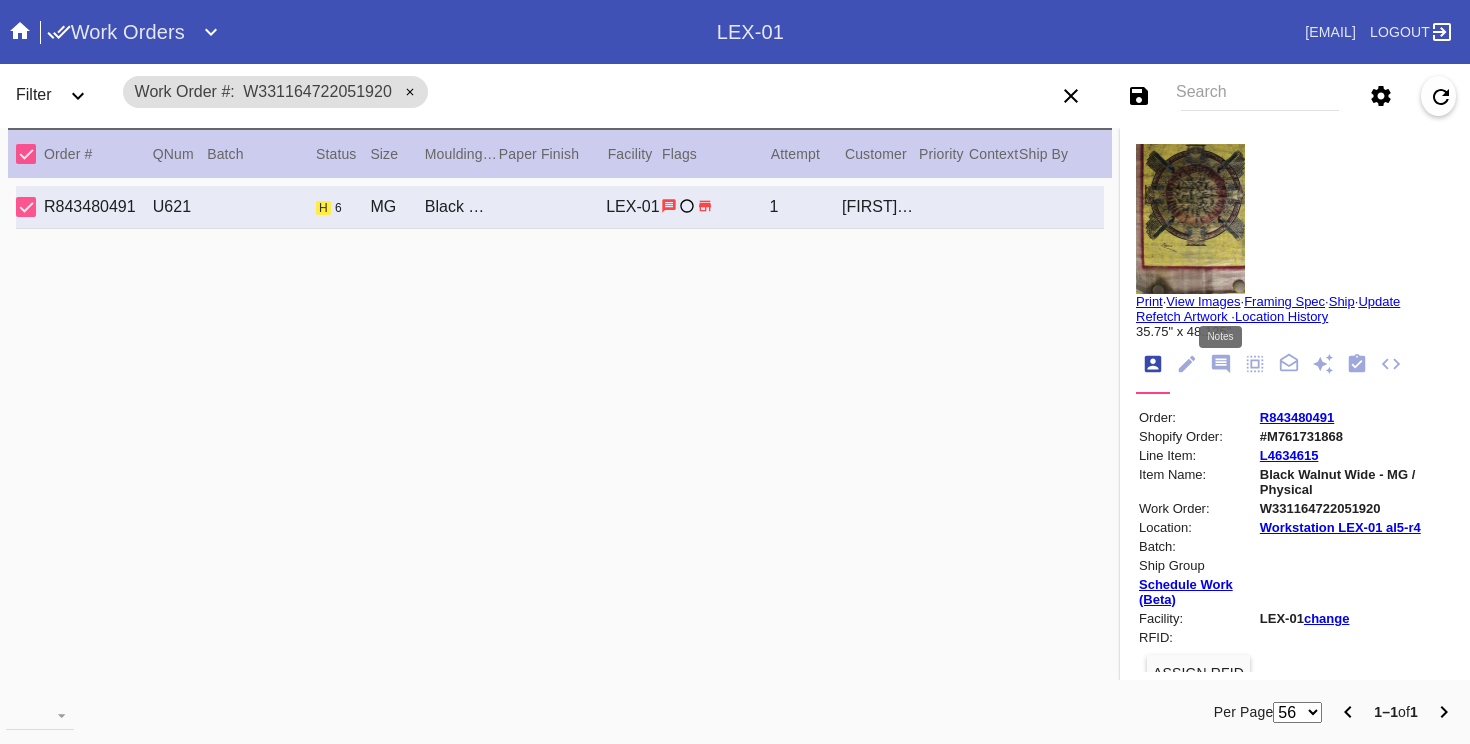 click 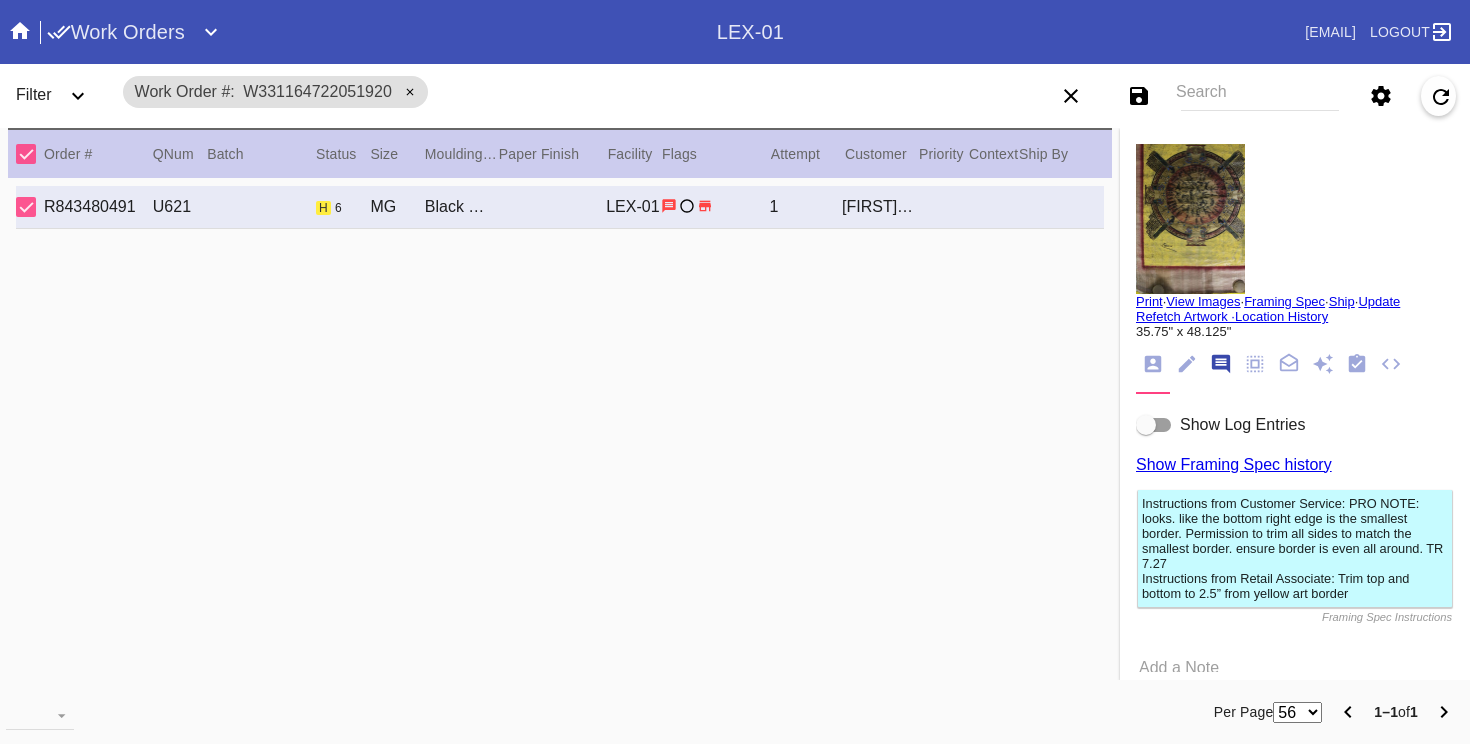 scroll, scrollTop: 123, scrollLeft: 0, axis: vertical 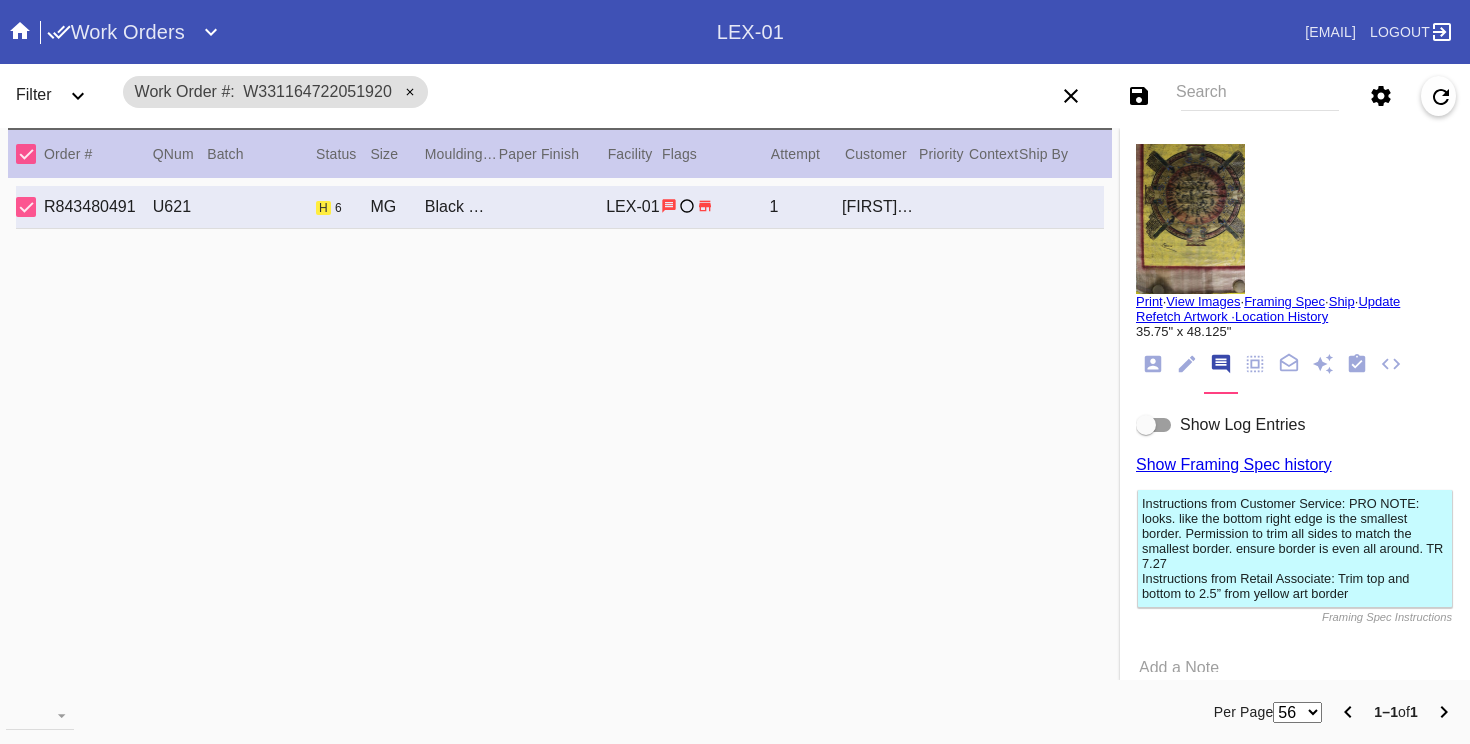 click at bounding box center (1154, 425) 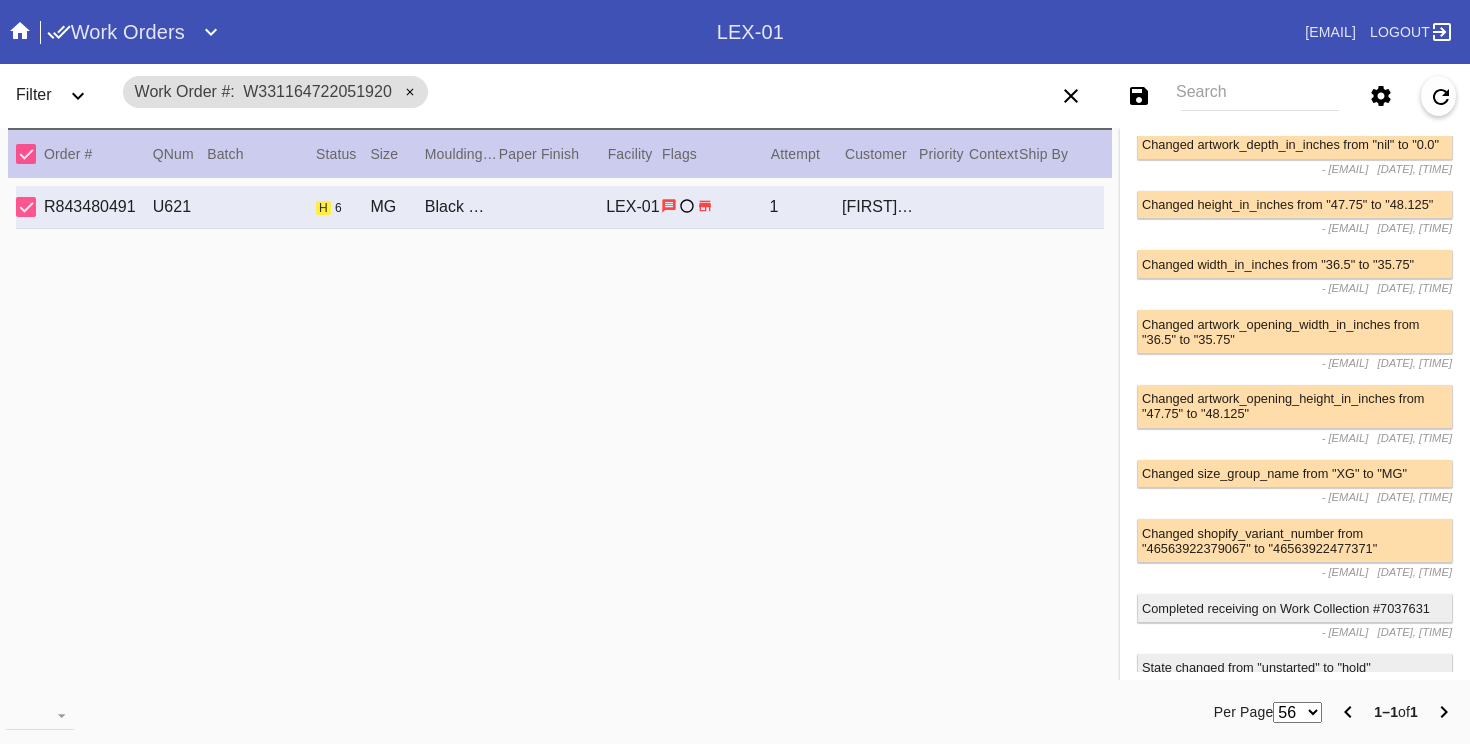 scroll, scrollTop: 4302, scrollLeft: 0, axis: vertical 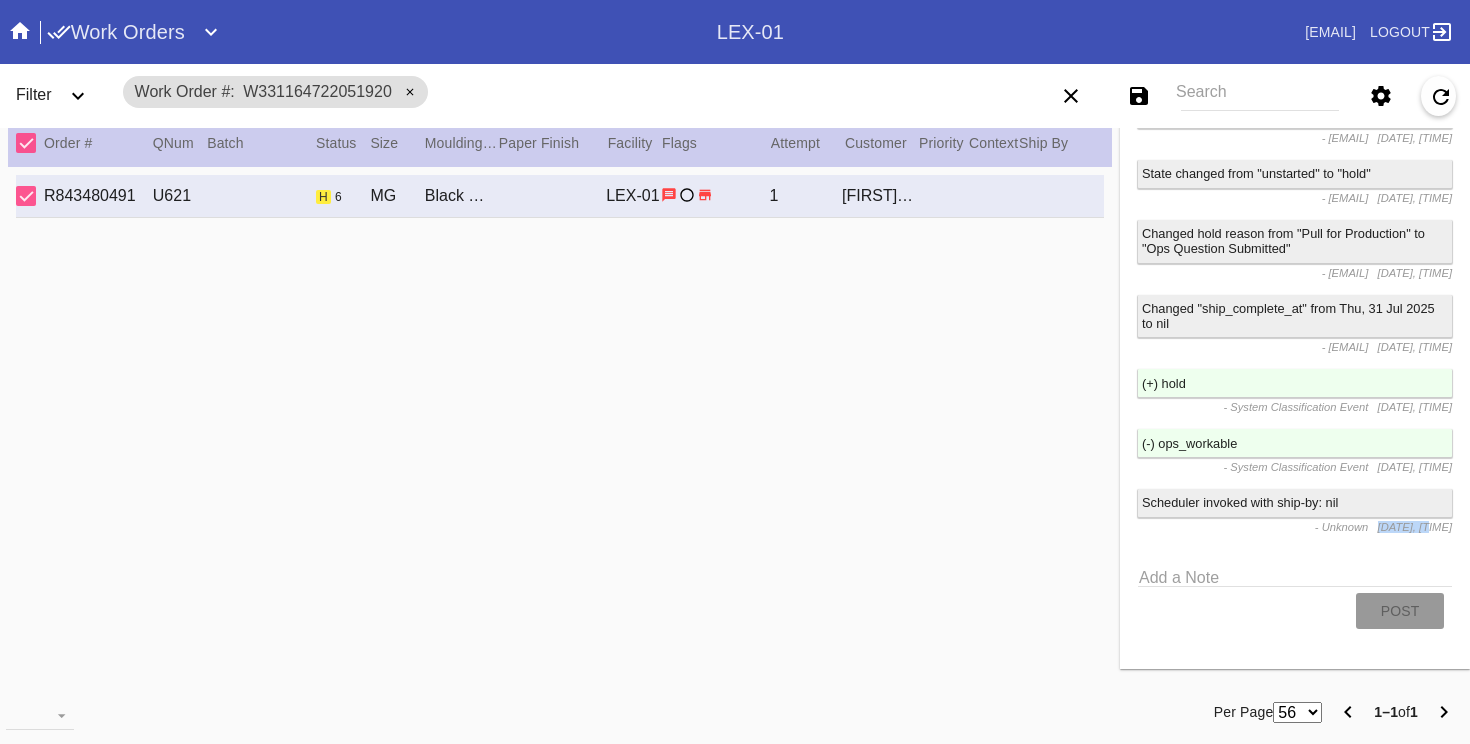 drag, startPoint x: 1342, startPoint y: 520, endPoint x: 1395, endPoint y: 524, distance: 53.15073 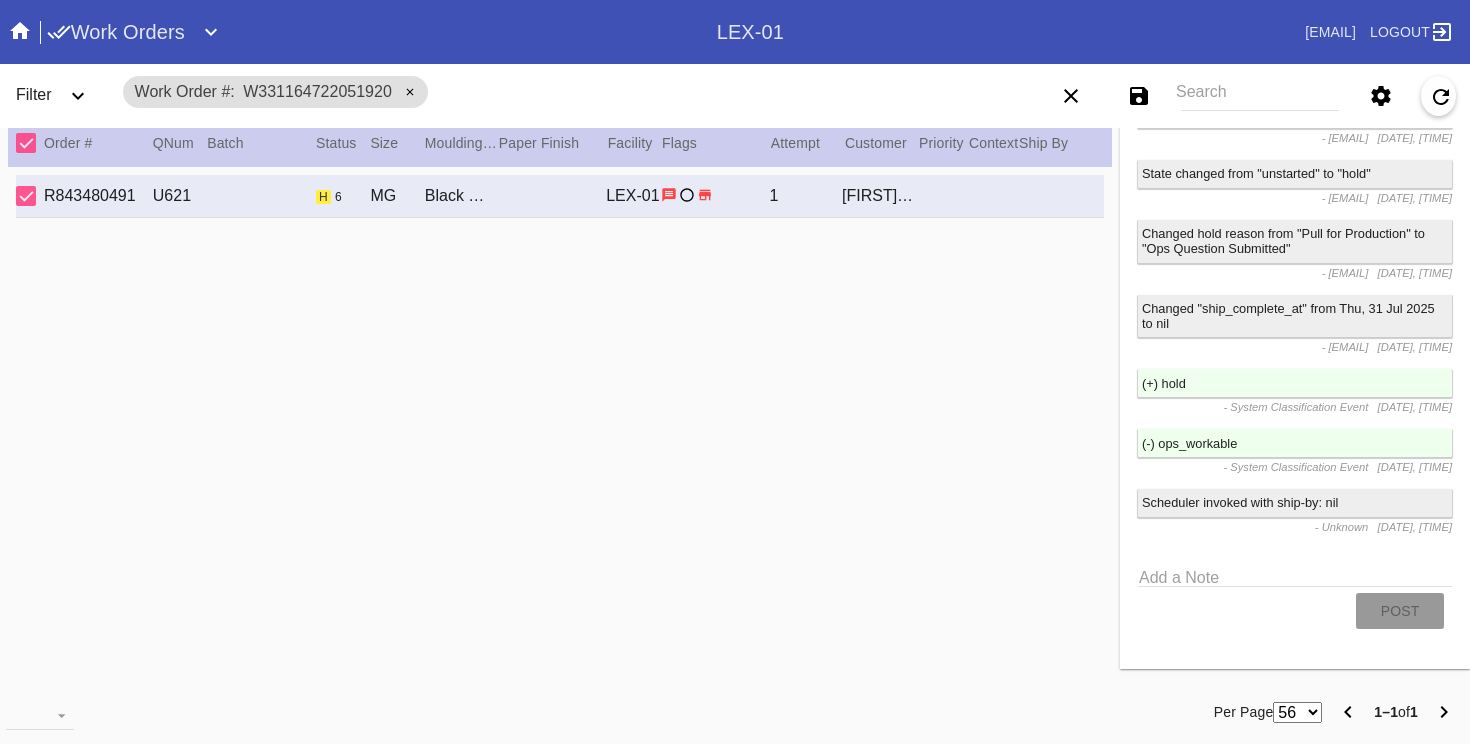scroll, scrollTop: 0, scrollLeft: 0, axis: both 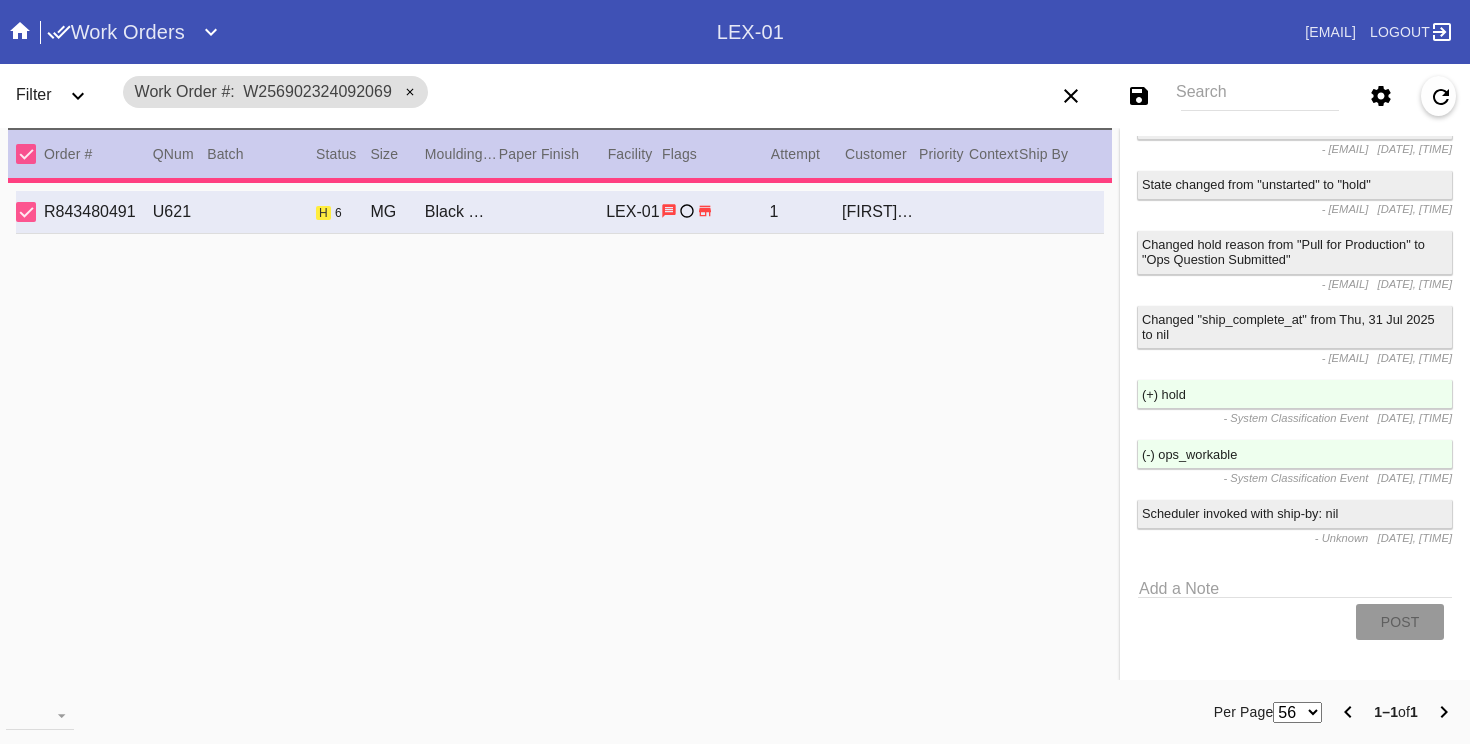 type on "*** HPO - 5TH RETURN - MUST BE APPROVED BY CA ***" 